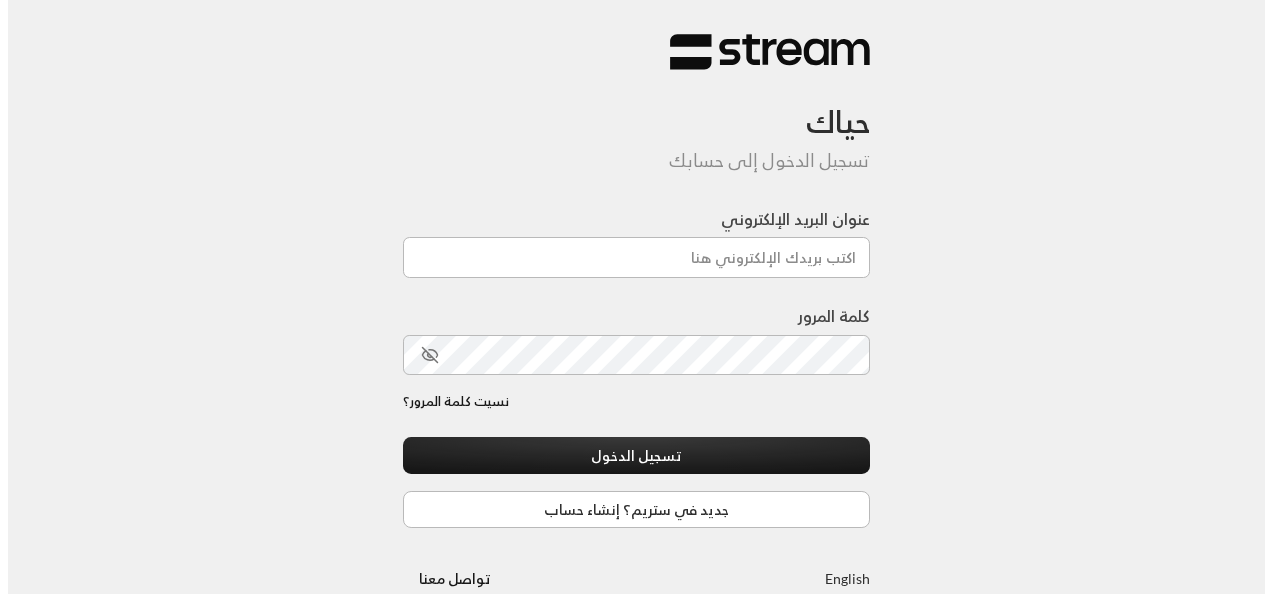 scroll, scrollTop: 0, scrollLeft: 0, axis: both 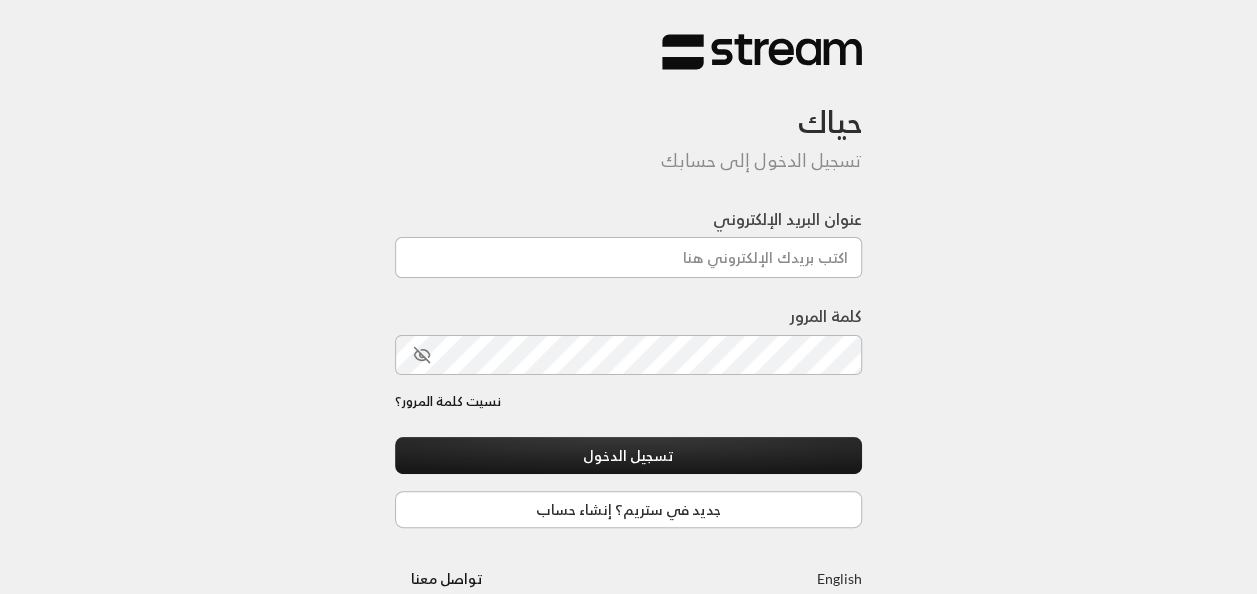 type on "[EMAIL]" 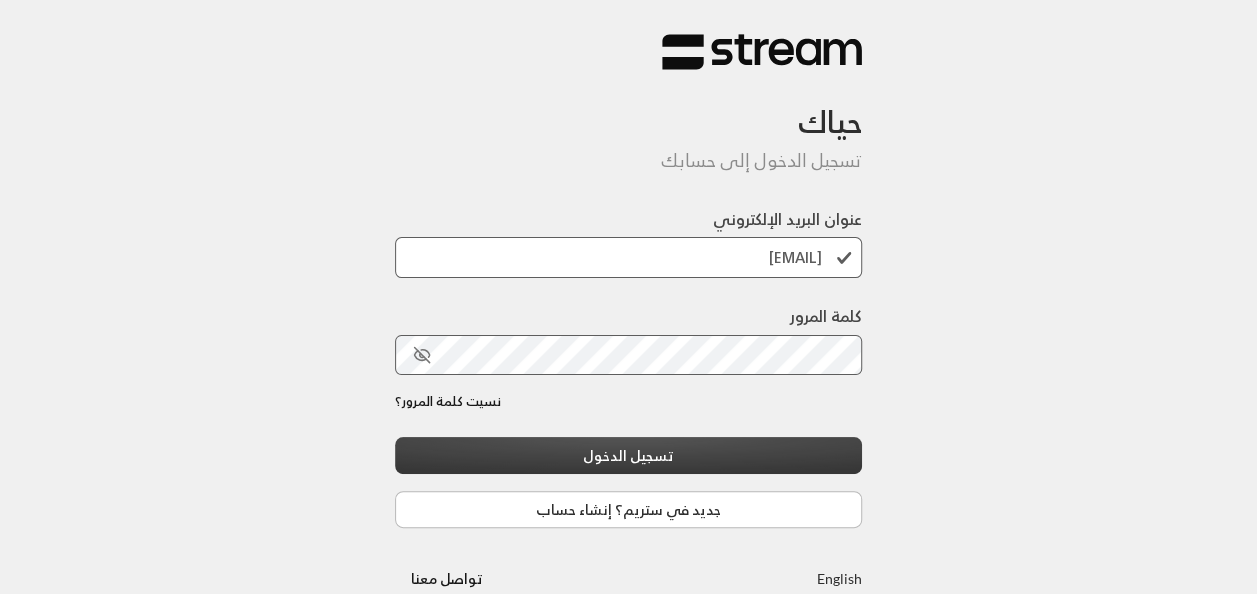 click on "تسجيل الدخول" at bounding box center [629, 455] 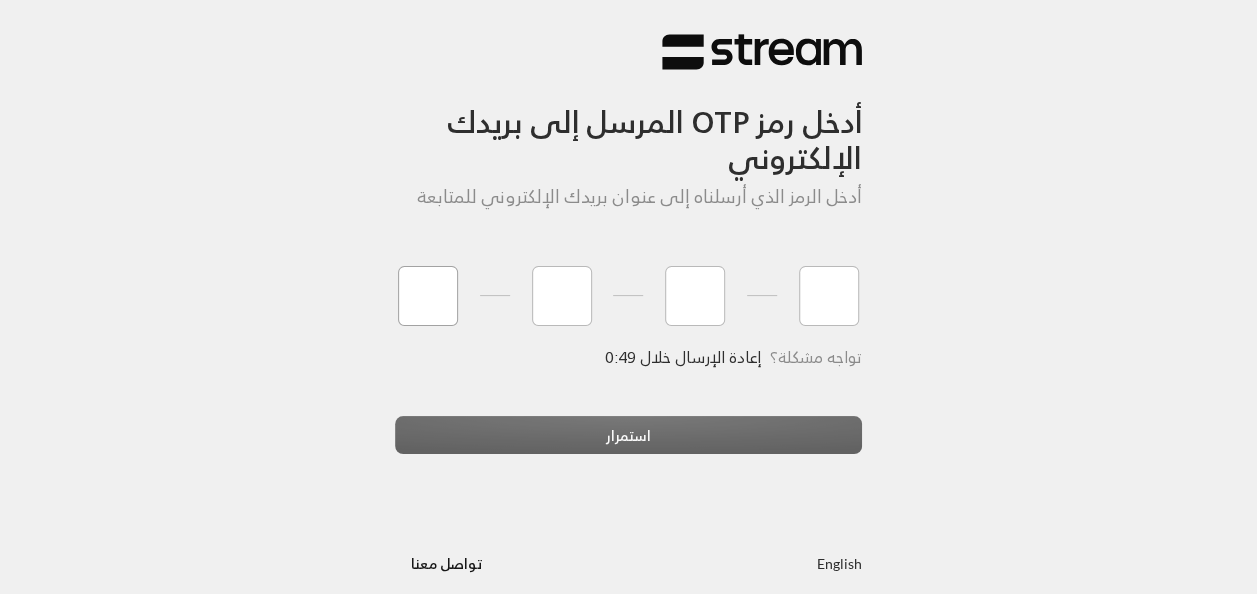 type on "8" 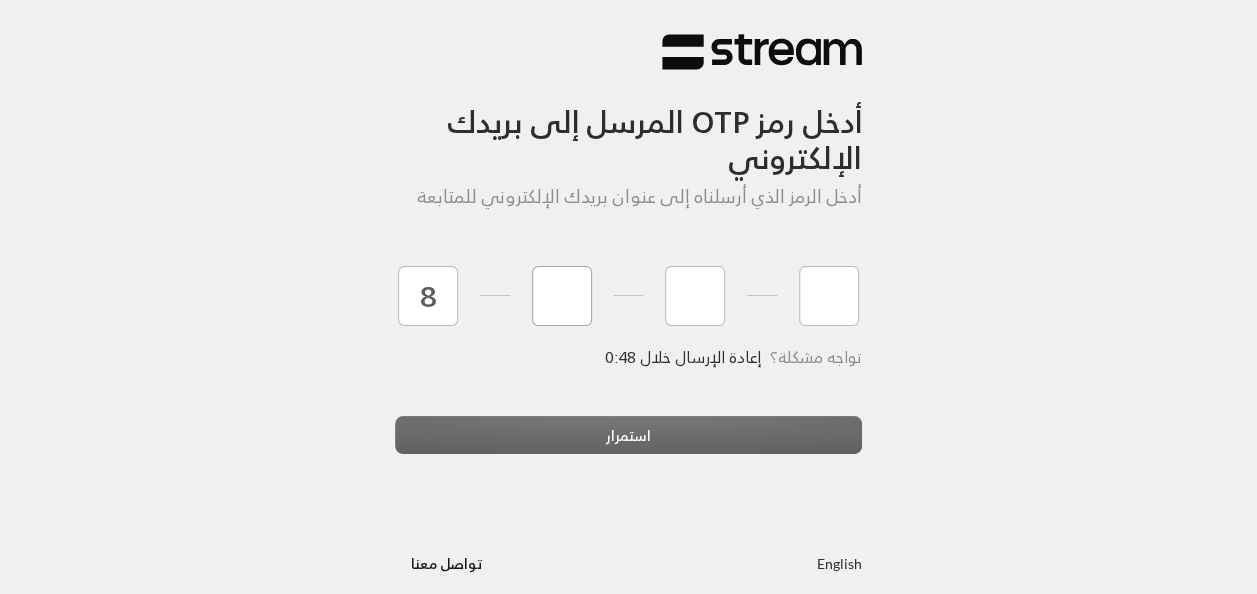 type on "9" 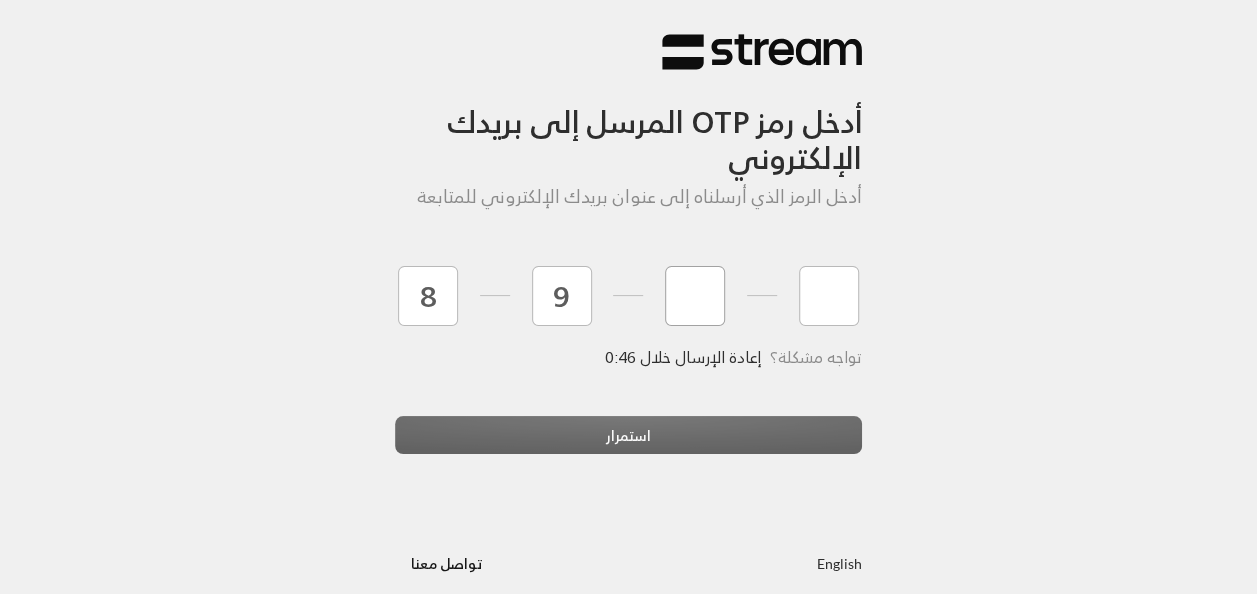 type on "2" 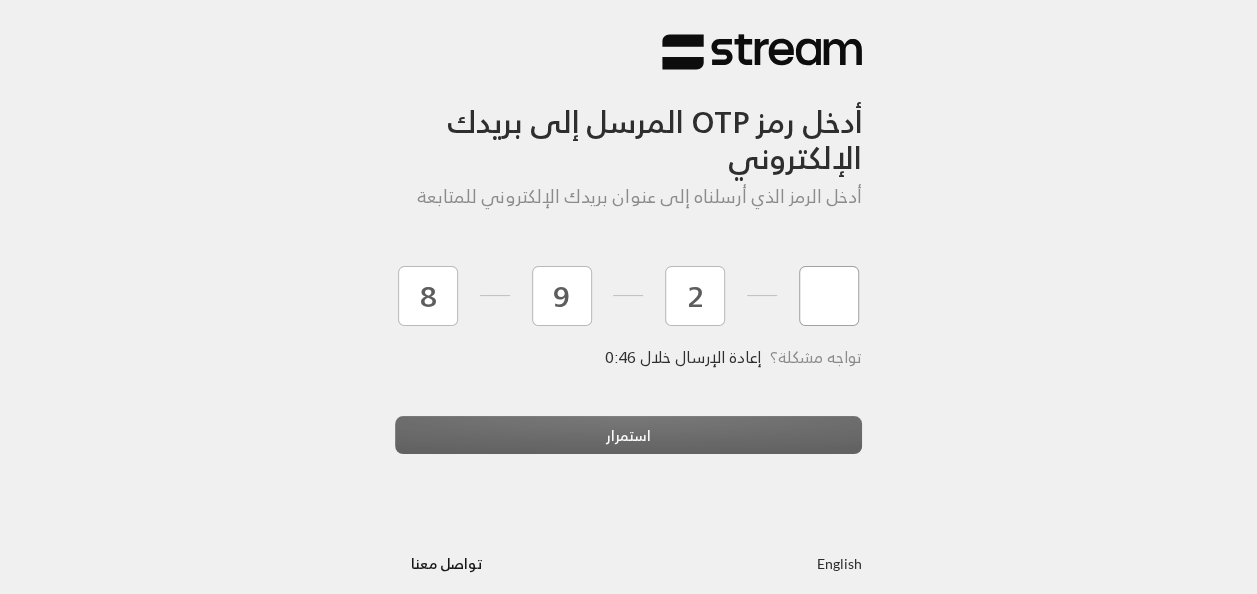 type on "5" 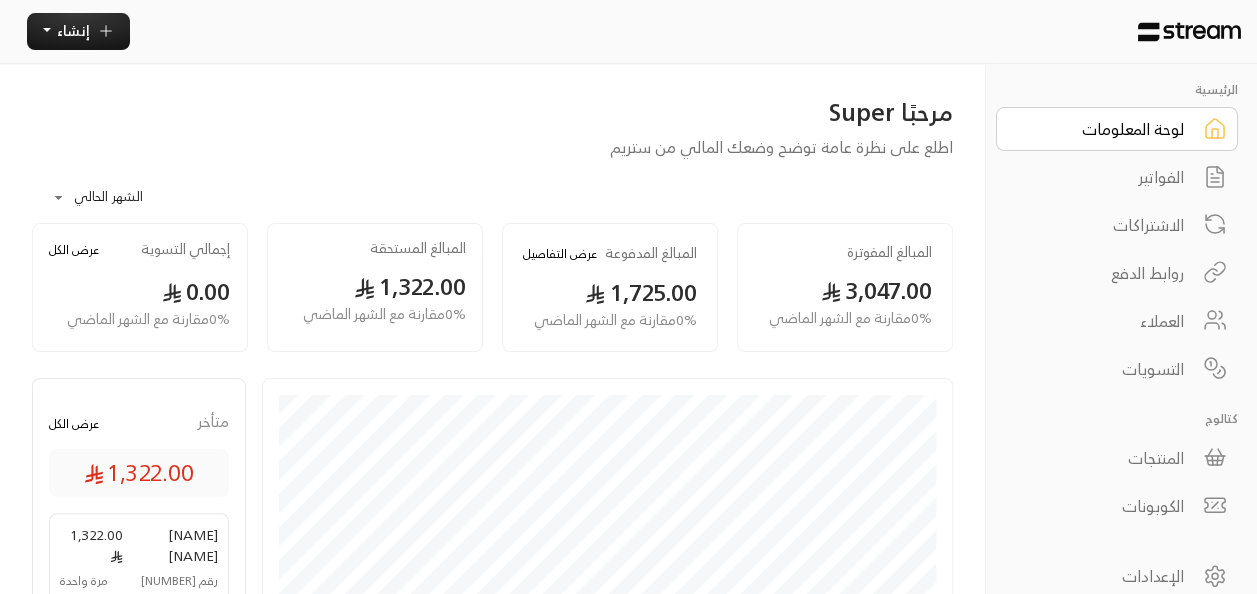 click on "لوحة المعلومات" at bounding box center [1103, 129] 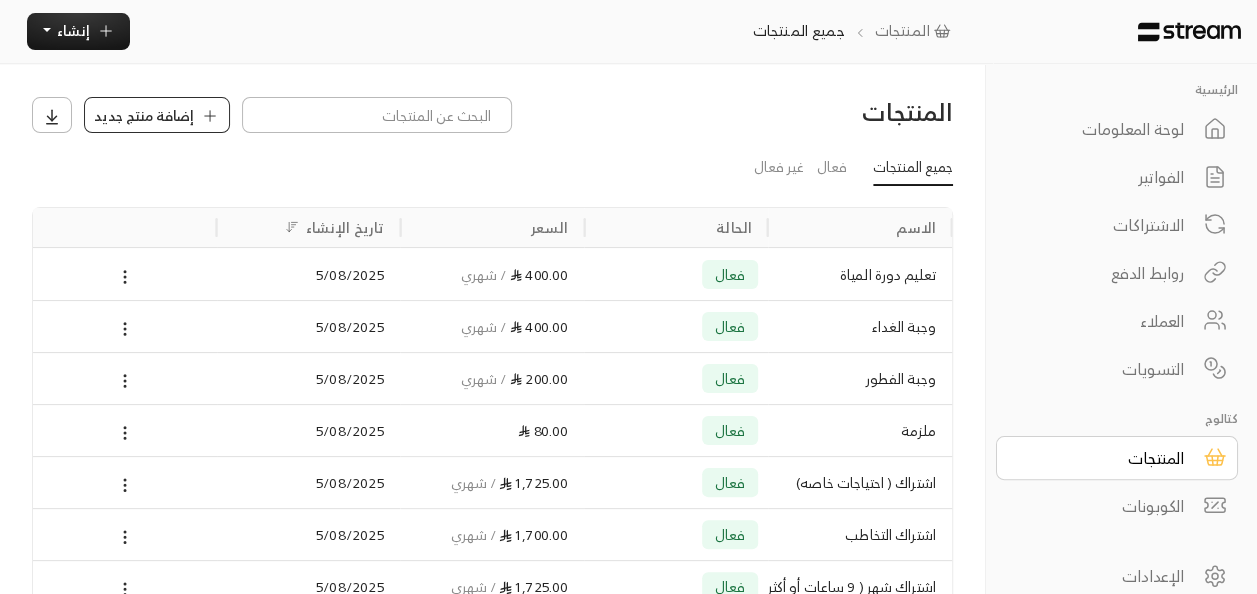 click on "إضافة منتج جديد" at bounding box center [144, 115] 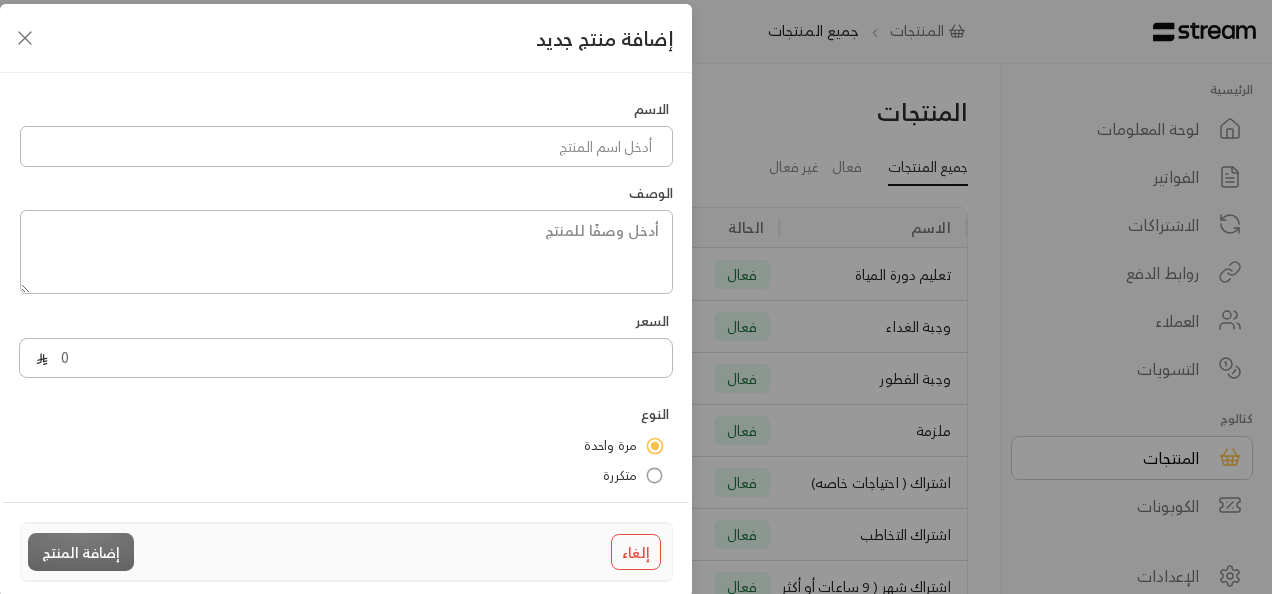 click on "الاسم الوصف السعر 0 النوع مرة واحدة متكررة" at bounding box center (346, 294) 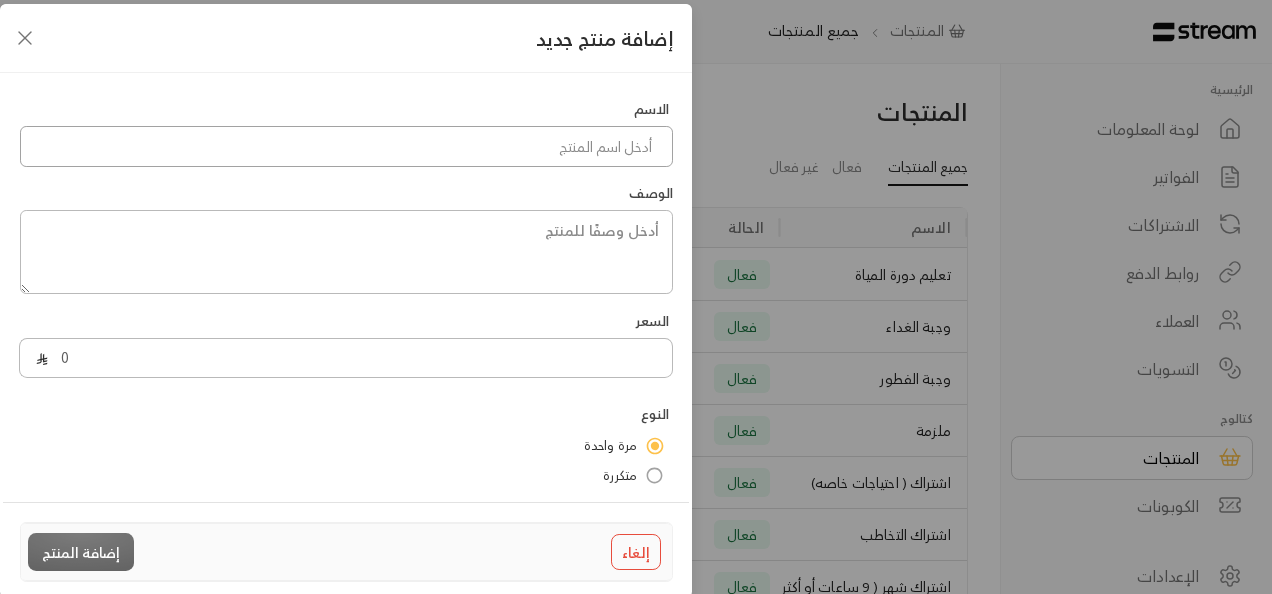 click at bounding box center [346, 146] 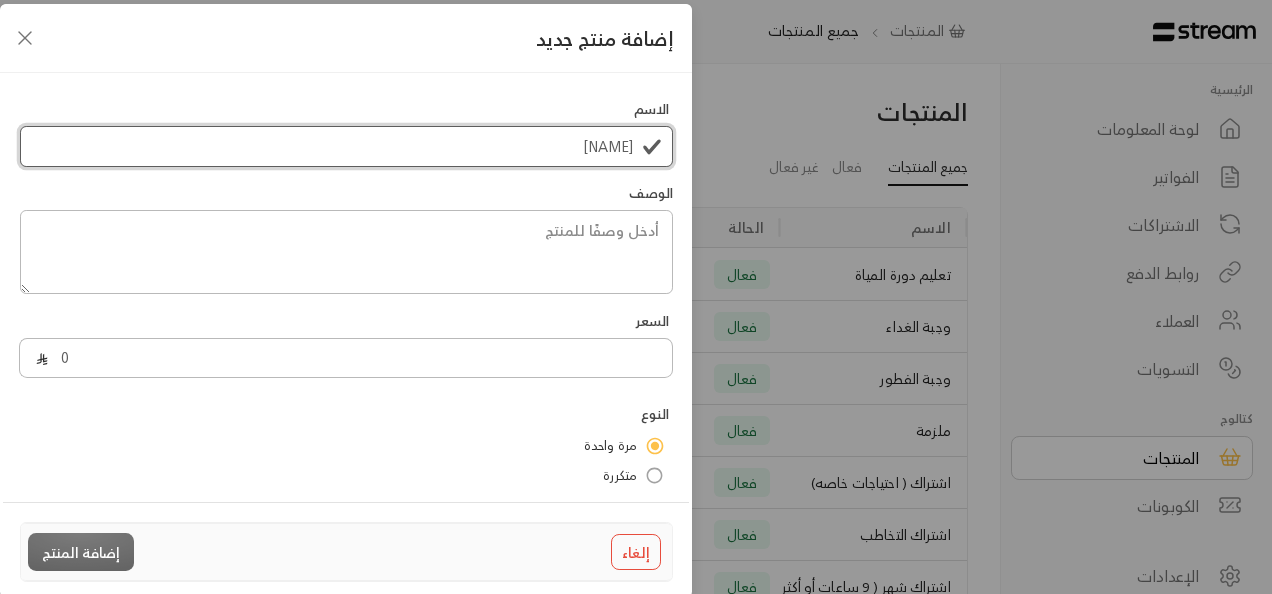type on "[NAME]" 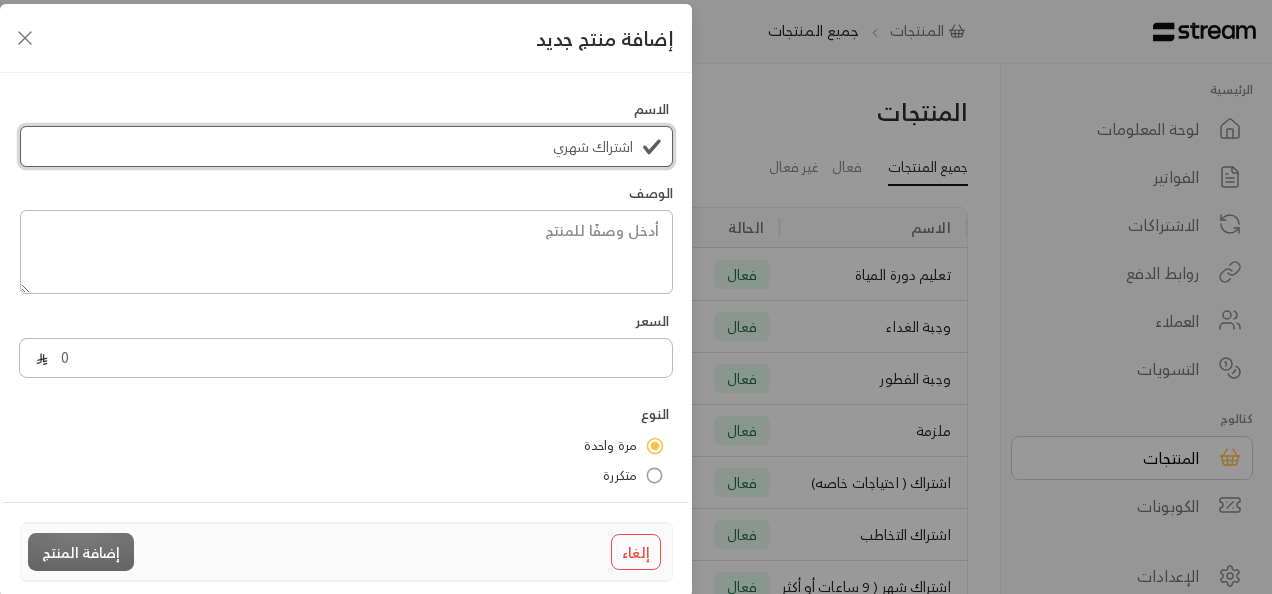 type on "اشتراك شهري" 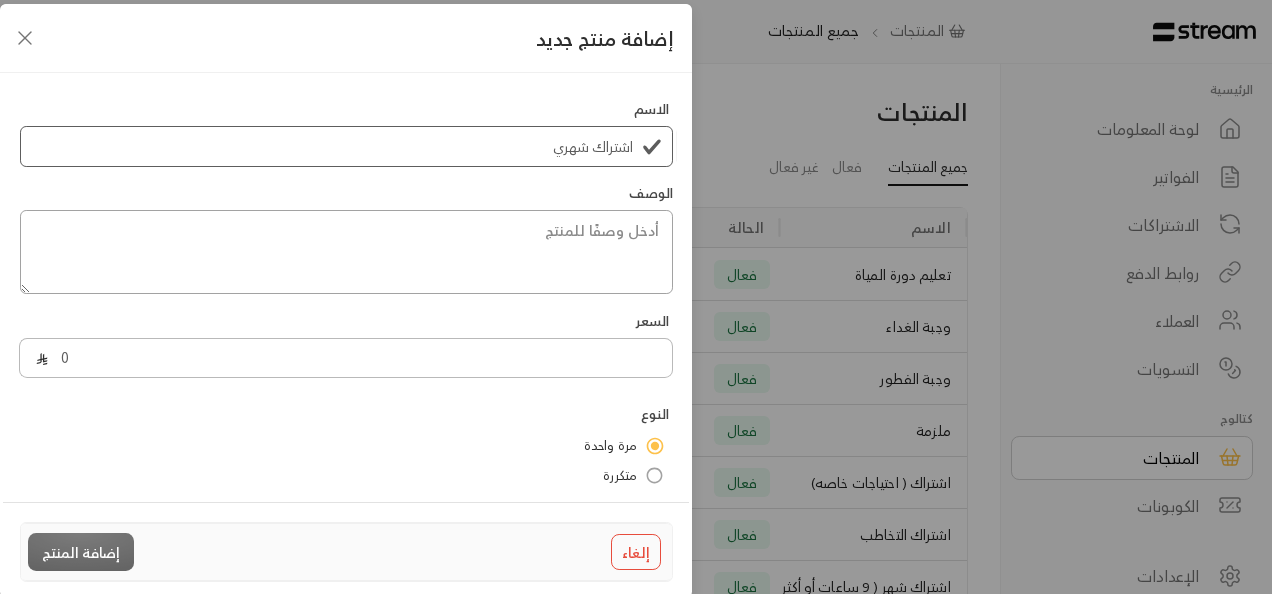 click at bounding box center [346, 252] 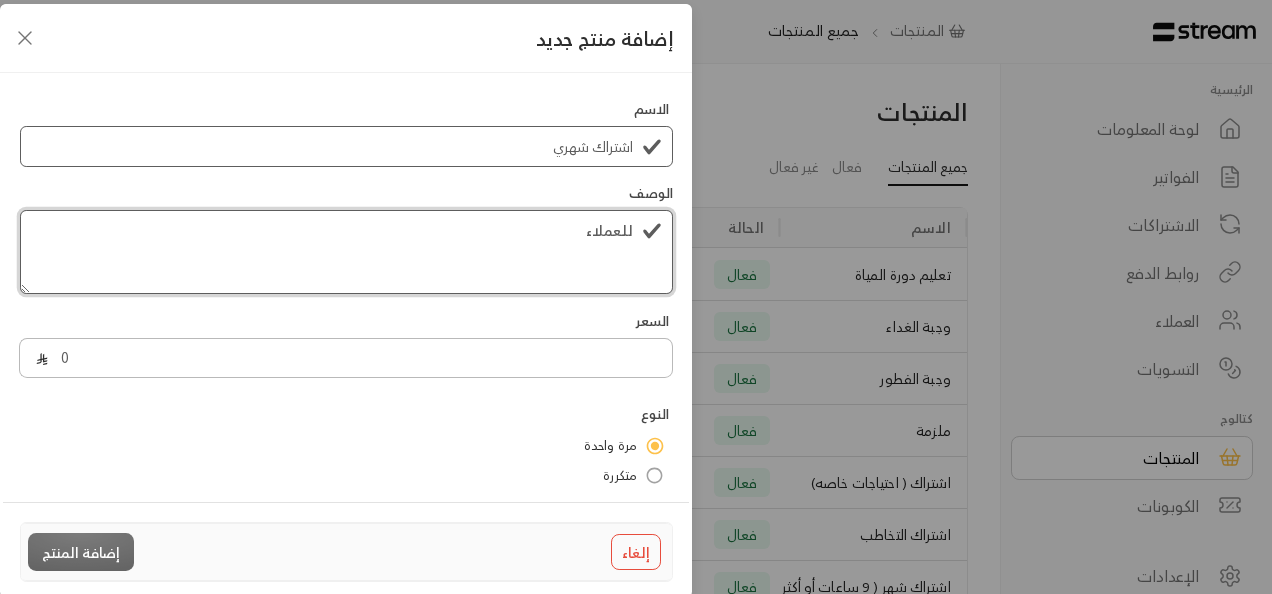 type on "للعملاء" 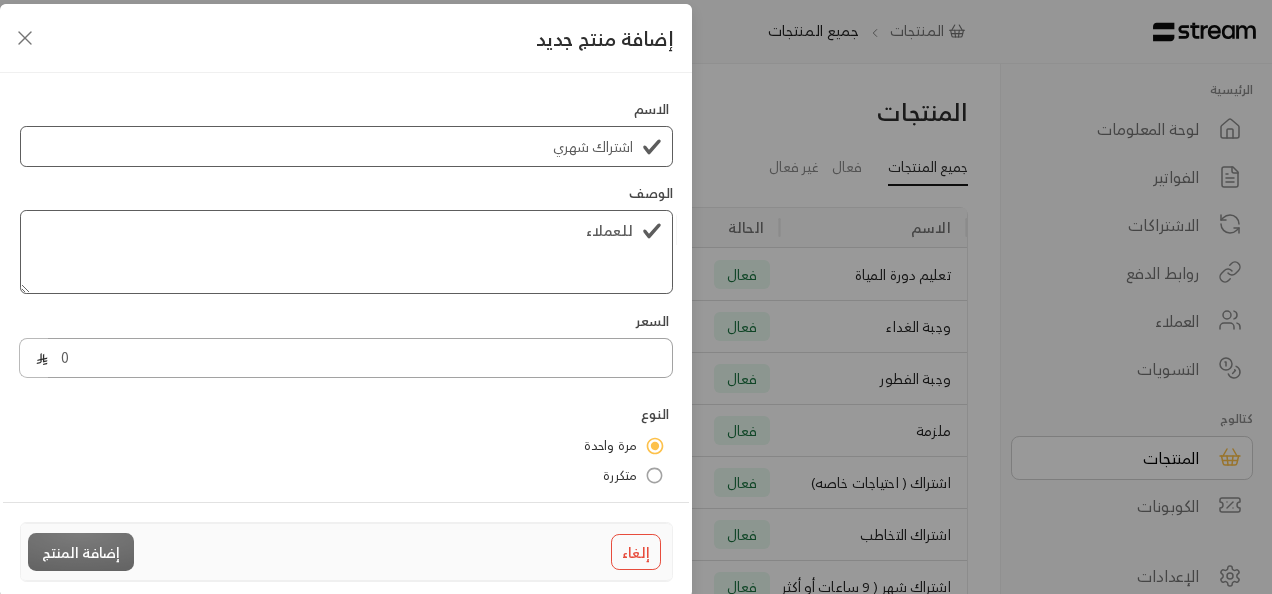 click on "0" at bounding box center [360, 358] 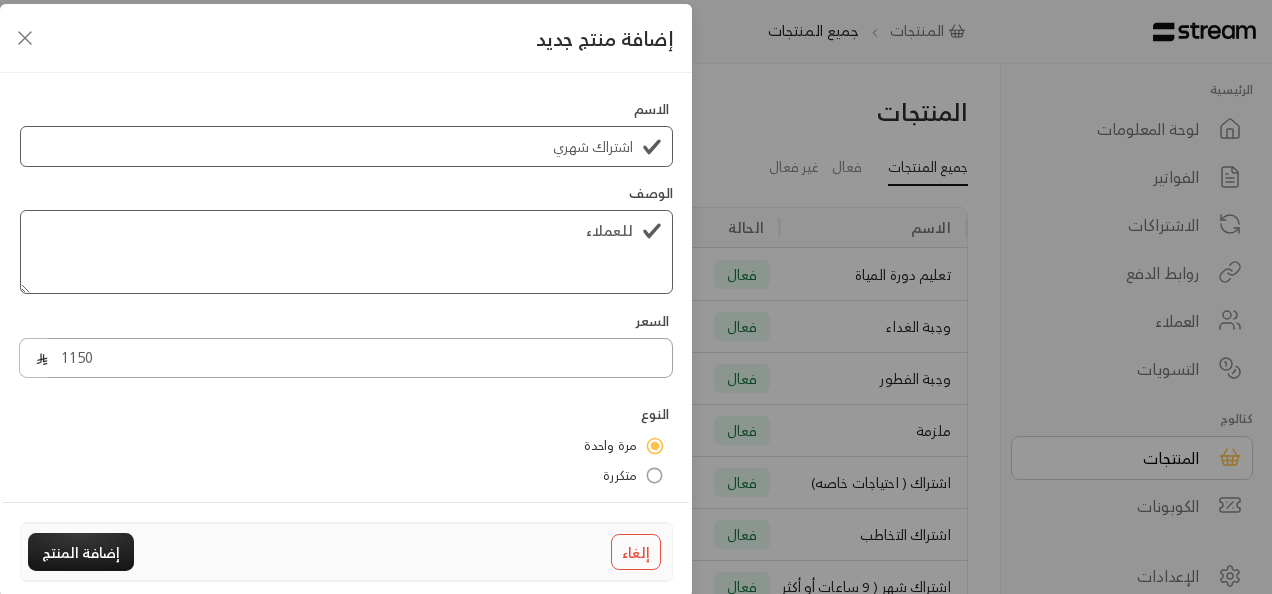 scroll, scrollTop: 9, scrollLeft: 0, axis: vertical 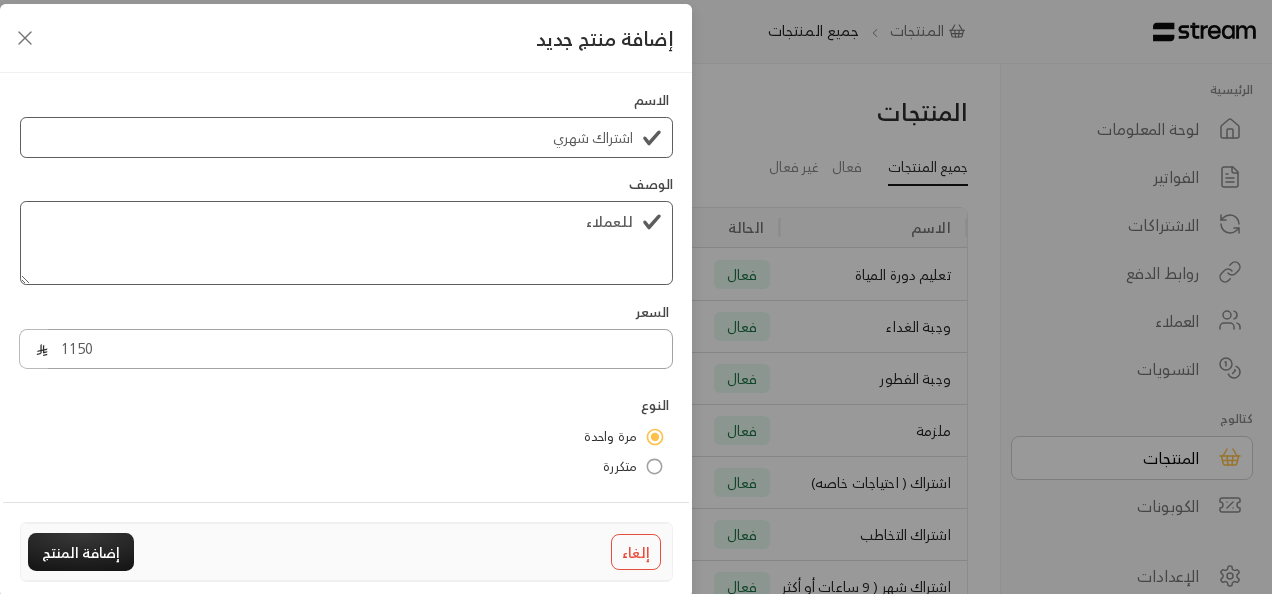 type on "1150" 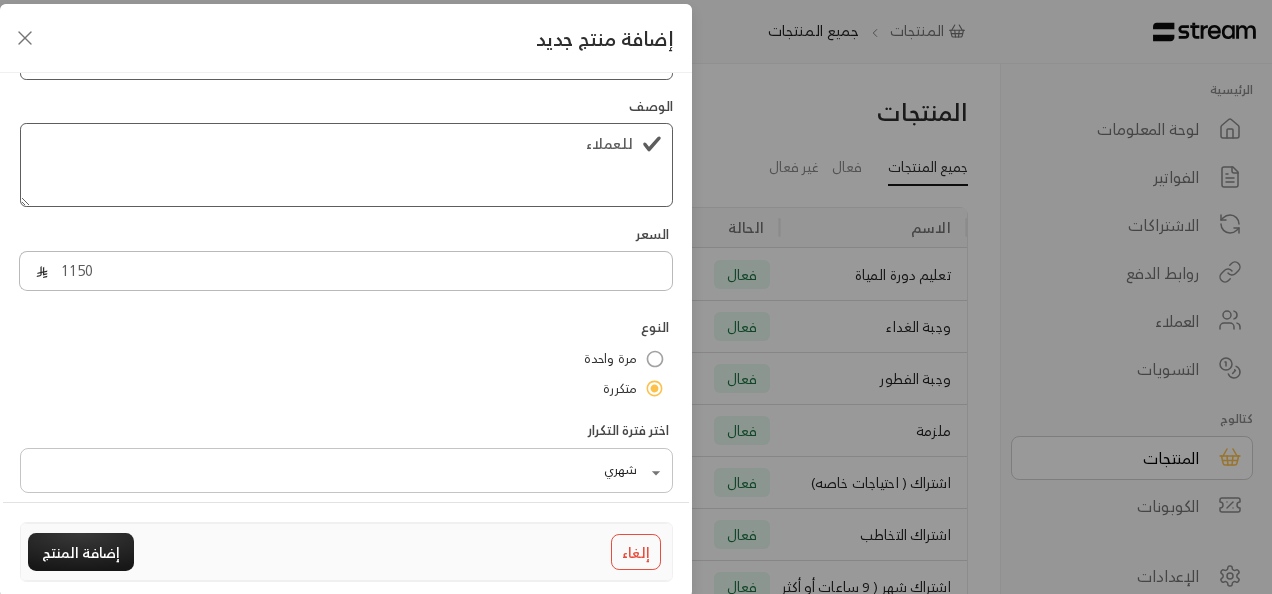 scroll, scrollTop: 98, scrollLeft: 0, axis: vertical 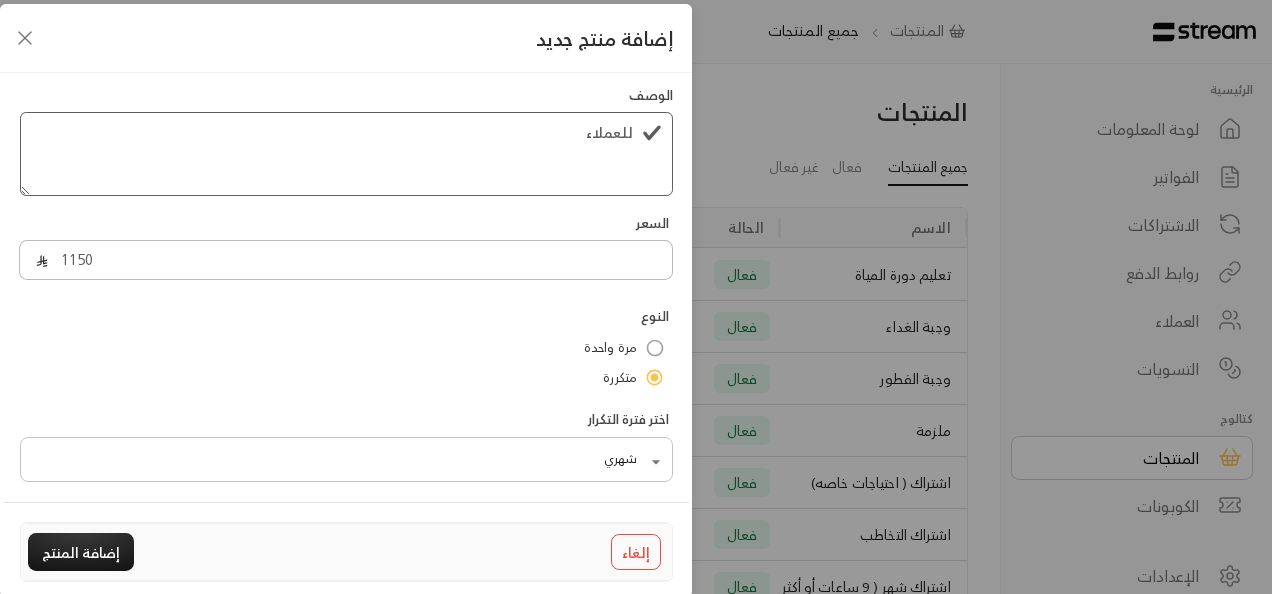click on "الرئيسية لوحة المعلومات الفواتير الاشتراكات روابط الدفع العملاء التسويات كتالوج المنتجات الكوبونات الإعدادات   Super  Kids     [EMAIL]   الرئيسية لوحة المعلومات الفواتير الاشتراكات روابط الدفع العملاء التسويات كتالوج المنتجات الكوبونات الإعدادات   Super  Kids     [EMAIL]   المنتجات جميع المنتجات إنشاء   المنتجات إضافة منتج جديد جميع المنتجات فعال غير فعال الاسم الحالة السعر تاريخ الإنشاء تعليم دورة المياة فعال 400.00     / شهري 5/08/2025 وجبة الغداء  فعال 400.00     / شهري 5/08/2025 وجبة الفطور  فعال 200.00     / شهري 5/08/2025 ملزمة  فعال 80.00   5/08/2025 فعال 1,725.00     / شهري" at bounding box center (636, 297) 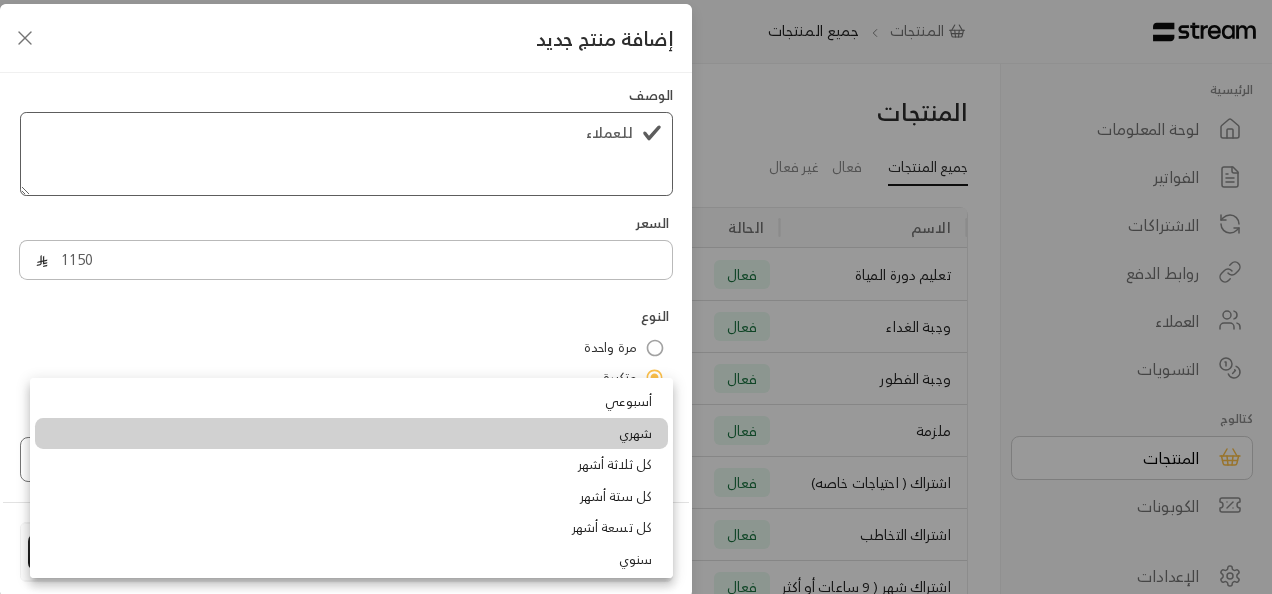 click on "شهري" at bounding box center (636, 434) 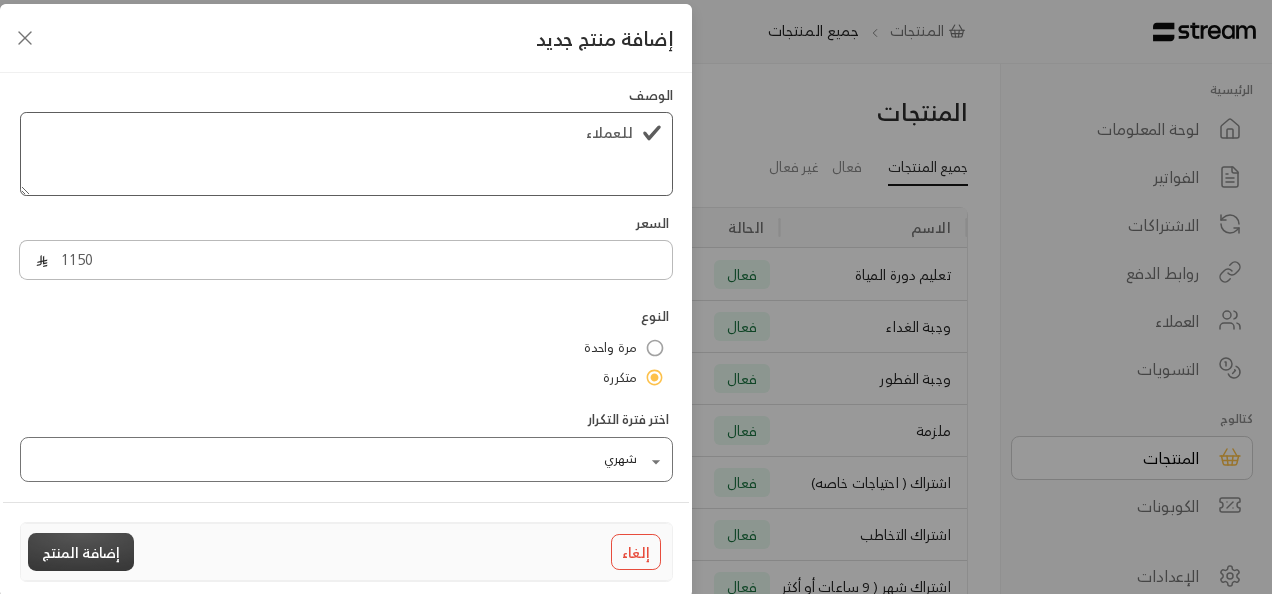 click on "إضافة المنتج" at bounding box center [81, 551] 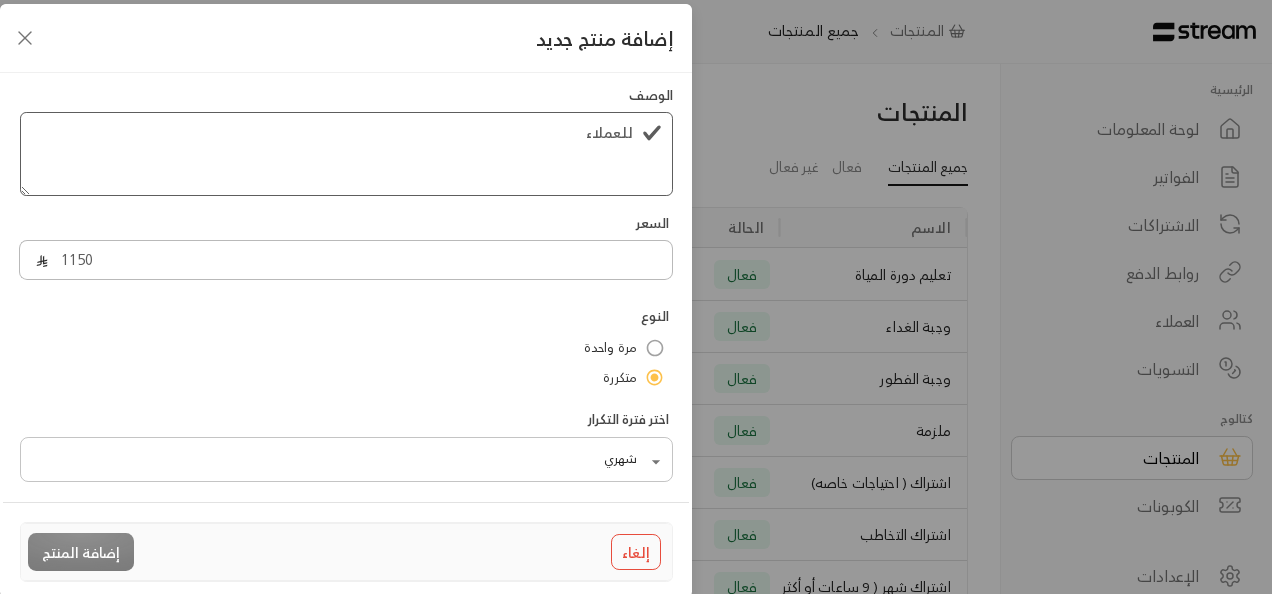 type 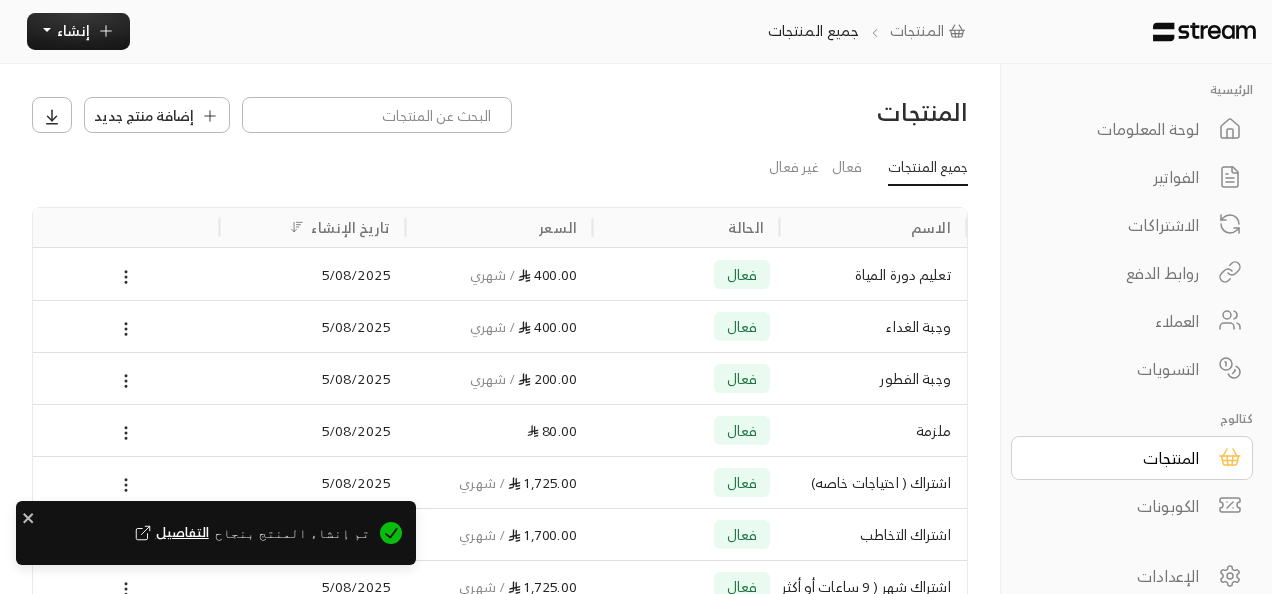 scroll, scrollTop: 9, scrollLeft: 0, axis: vertical 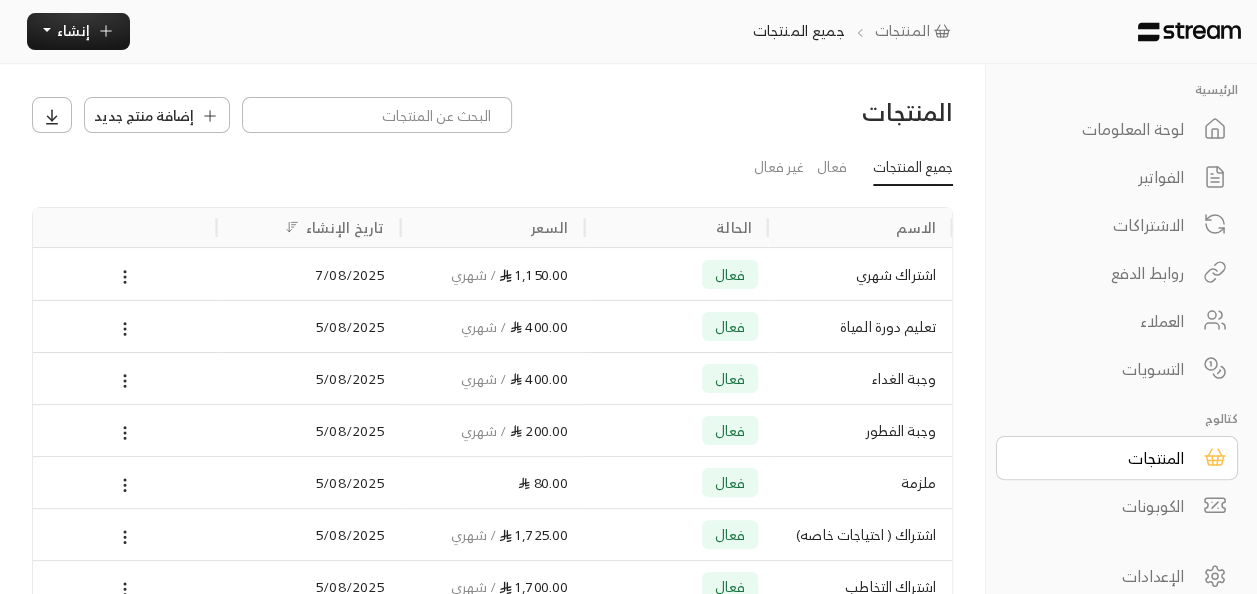 click on "الاشتراكات" at bounding box center (1103, 225) 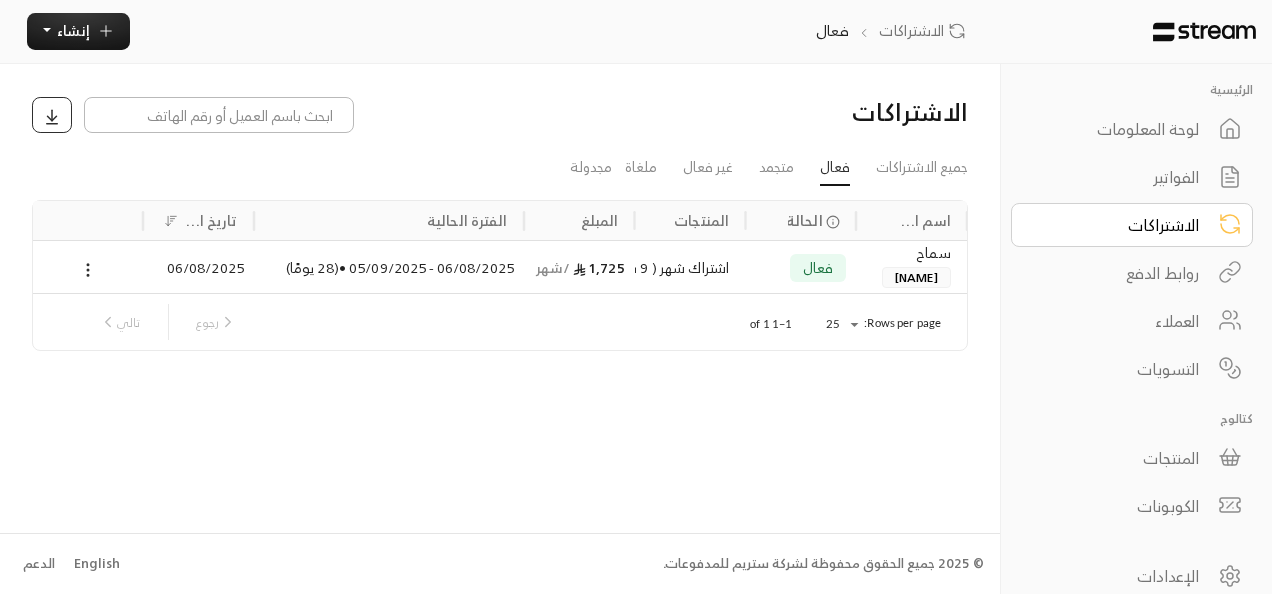 click 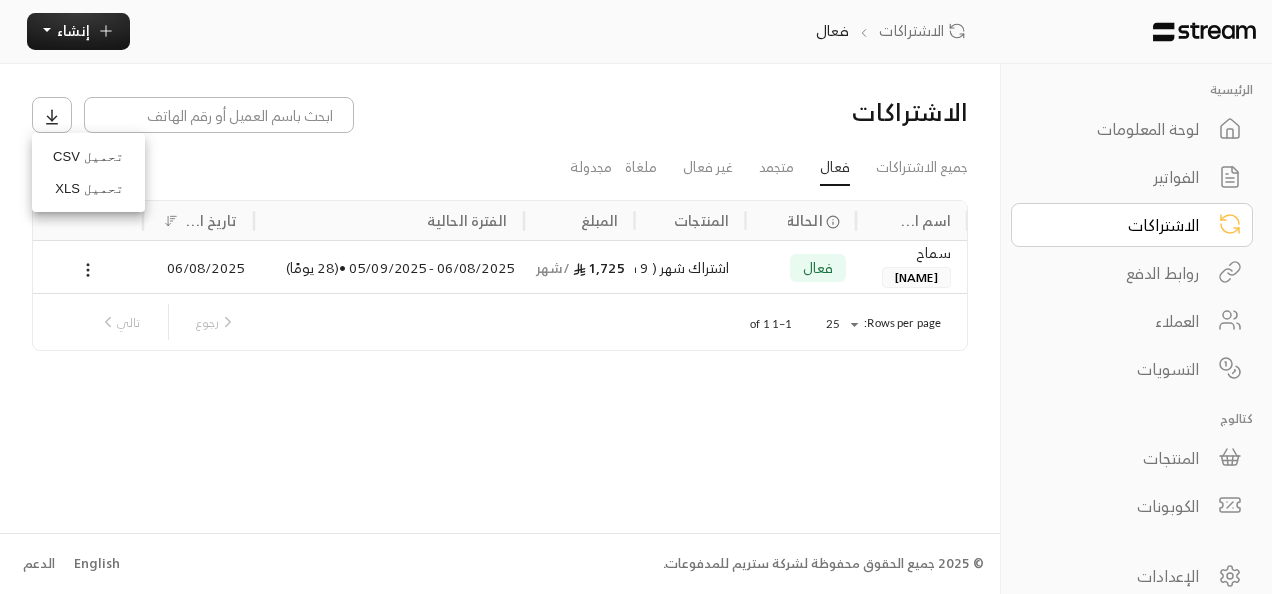 click at bounding box center (636, 297) 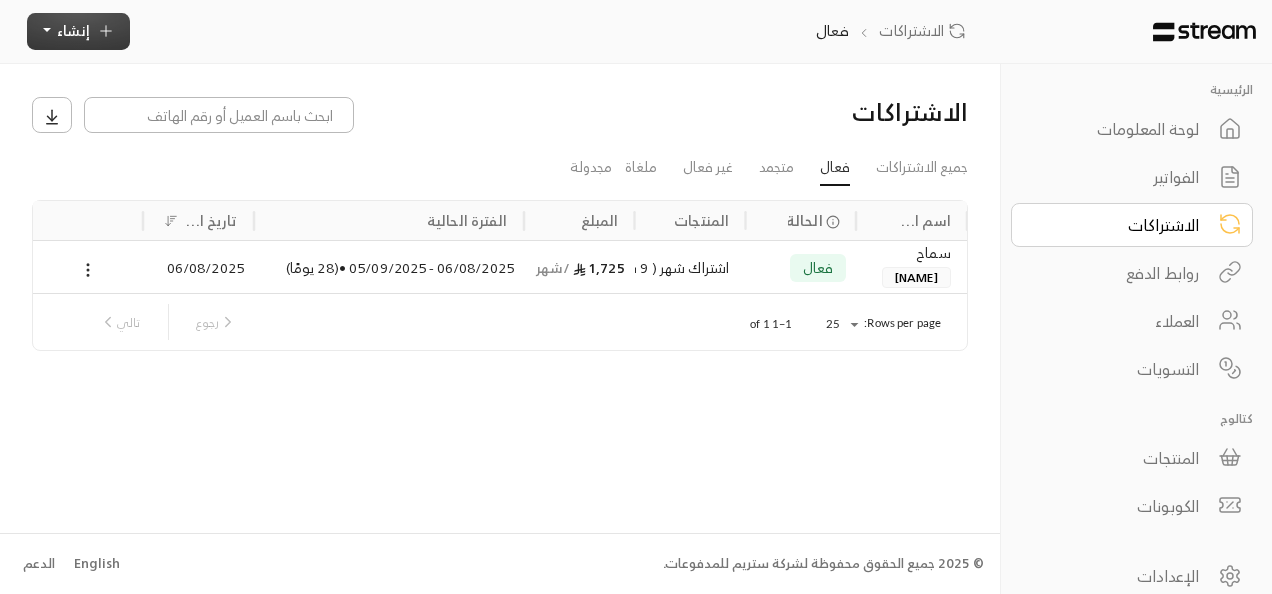 click on "إنشاء" at bounding box center (73, 30) 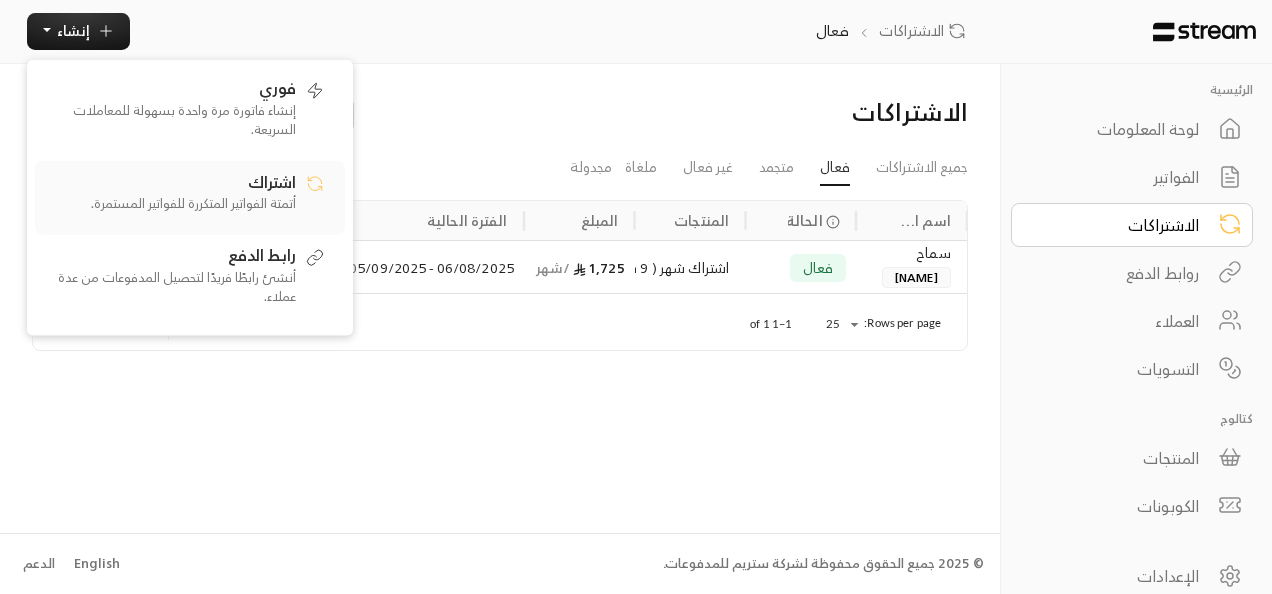 click on "أتمتة الفواتير المتكررة للفواتير المستمرة." at bounding box center [171, 204] 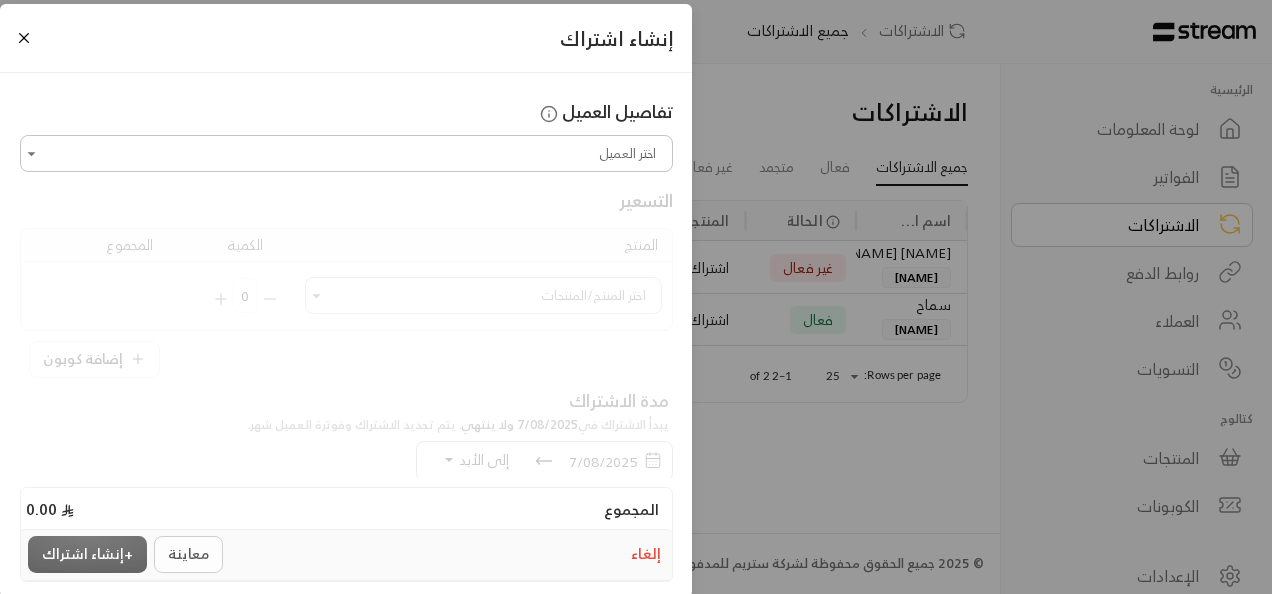 click on "اختر العميل" at bounding box center (346, 153) 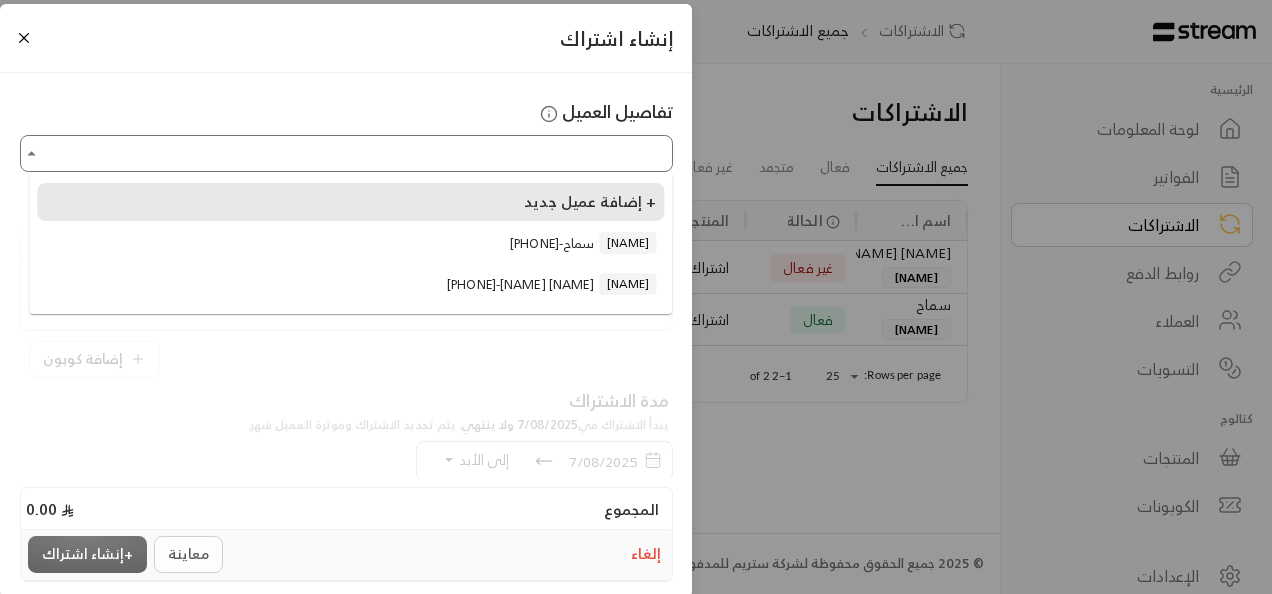 click on "إضافة عميل جديد +" at bounding box center [590, 201] 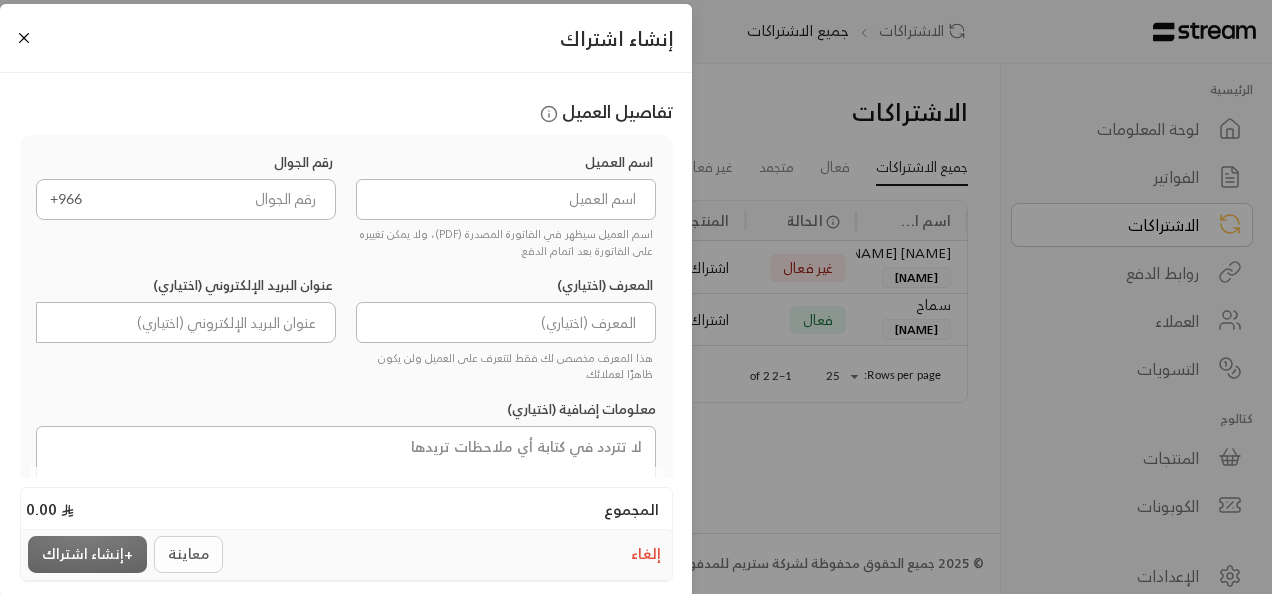 click at bounding box center [506, 199] 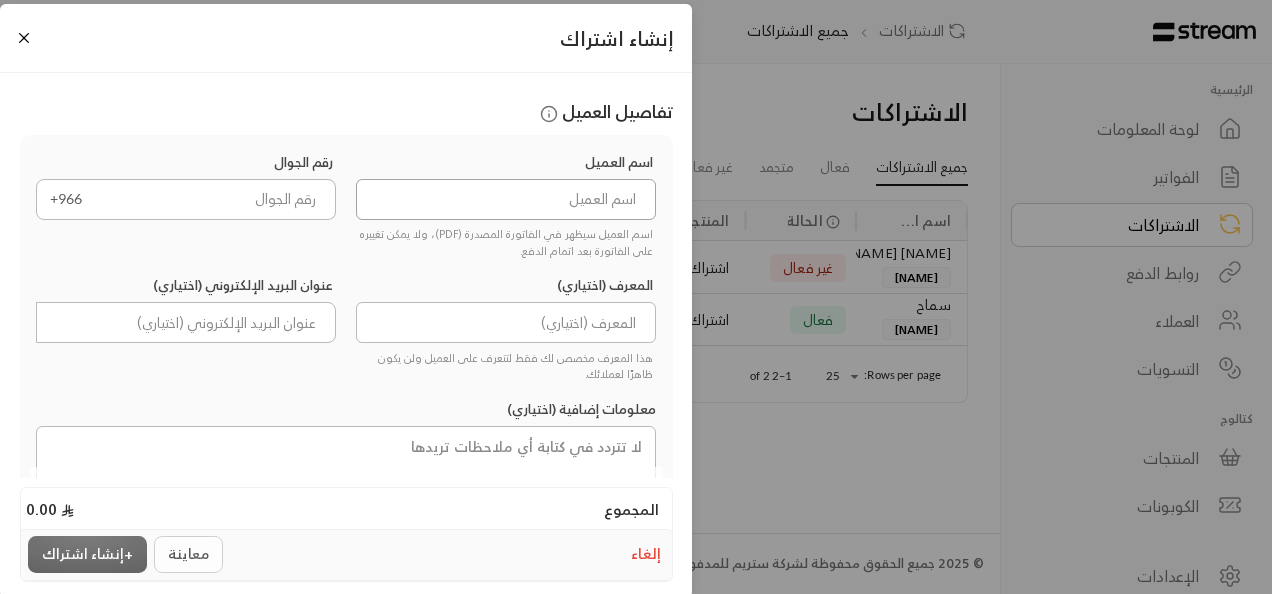 click at bounding box center [506, 199] 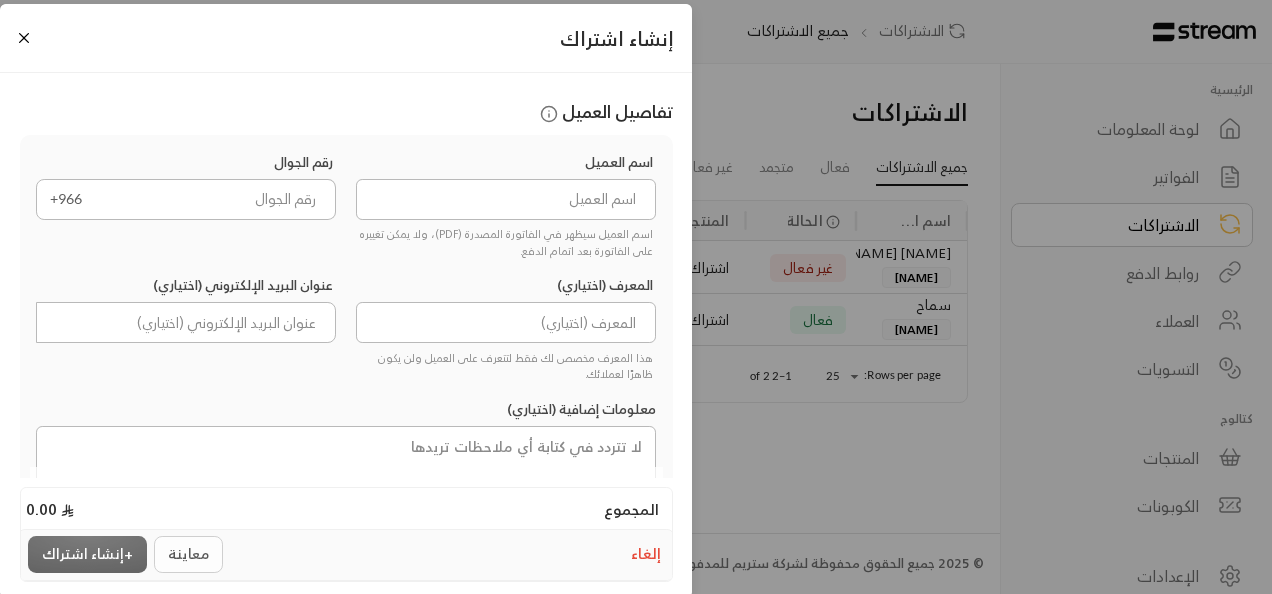 click on "إنشاء اشتراك تفاصيل العميل اسم العميل اسم العميل سيظهر في الفاتورة المصدرة (PDF)، ولا يمكن تغييره على الفاتورة بعد اتمام الدفع. رقم الجوال +966 المعرف (اختياري) هذا المعرف مخصص لك فقط لتتعرف على العميل ولن يكون ظاهرًا لعملائك. عنوان البريد الإلكتروني (اختياري) معلومات إضافية (اختياري) إلغاء إضافة عميل التسعير المنتج الكمية المجموع   اختر المنتج/المنتجات اختر المنتج/المنتجات 0 إضافة كوبون مدة الاشتراك يبدأ الاشتراك في  7/08/2025   ولا ينتهي . يتم تجديد الاشتراك وفوترة العميل شهر. 7/08/2025 7/08/2025 إلى الأبد   طرق الدفع إدارة طرق الدفع بطاقة   الوصف (اختياري) المجموع   0.00 إلغاء +" at bounding box center [636, 297] 